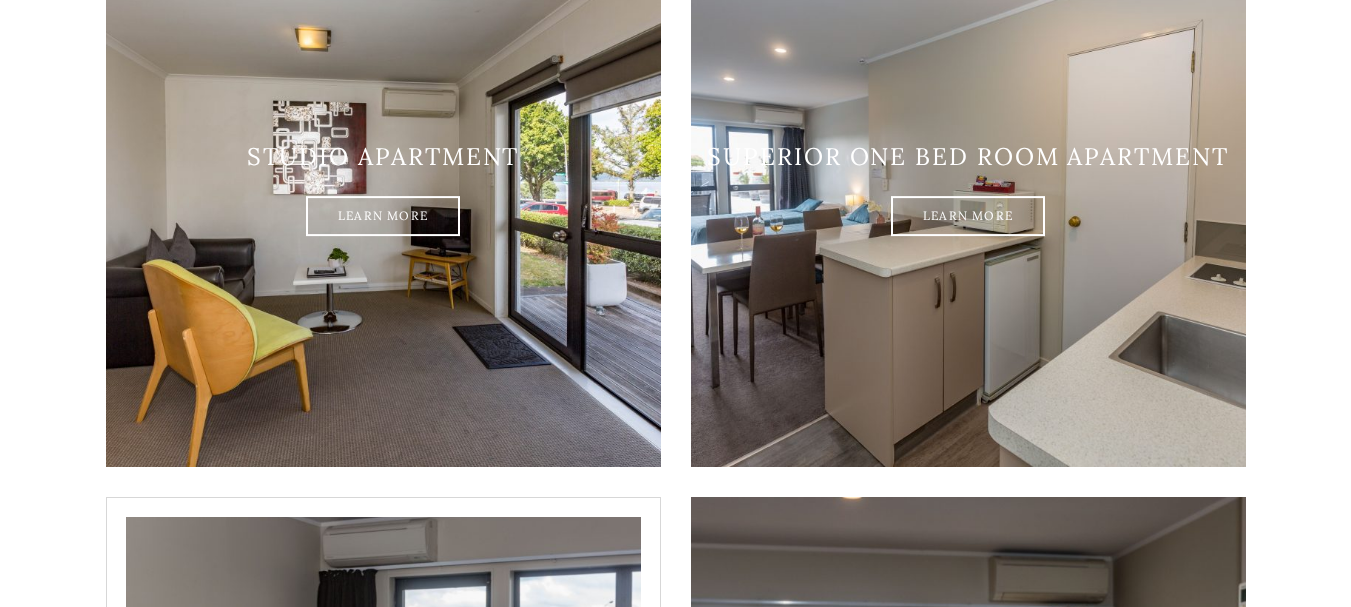 scroll, scrollTop: 1100, scrollLeft: 0, axis: vertical 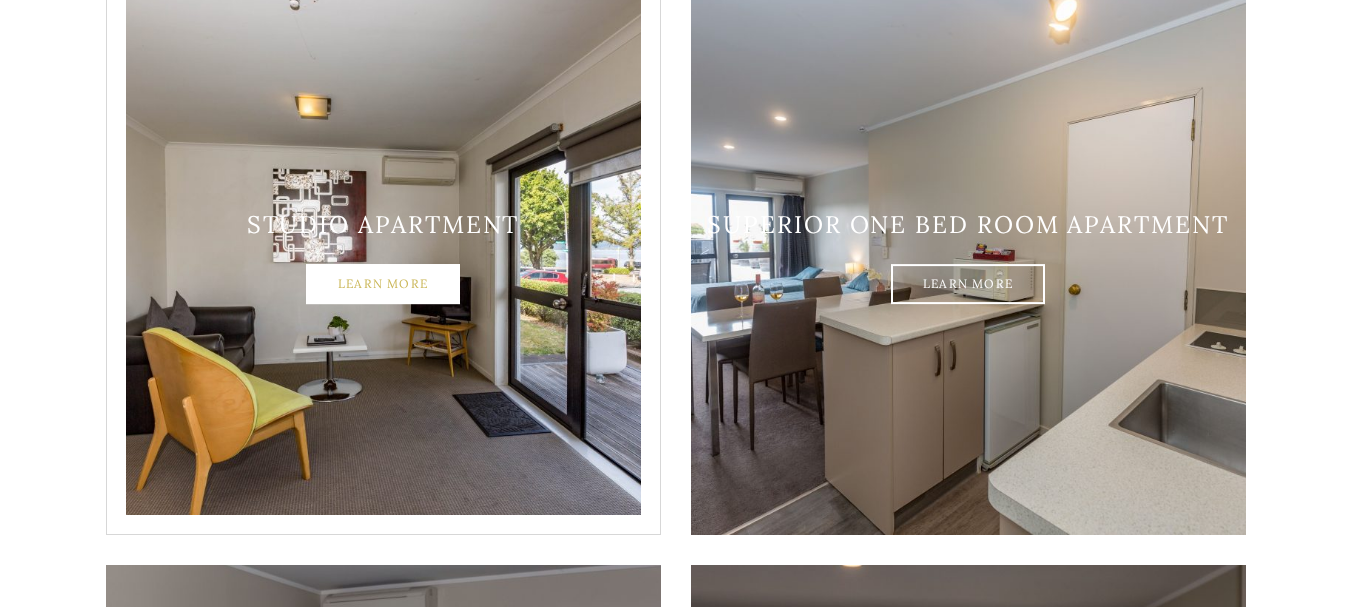 click on "Learn More" at bounding box center (383, 285) 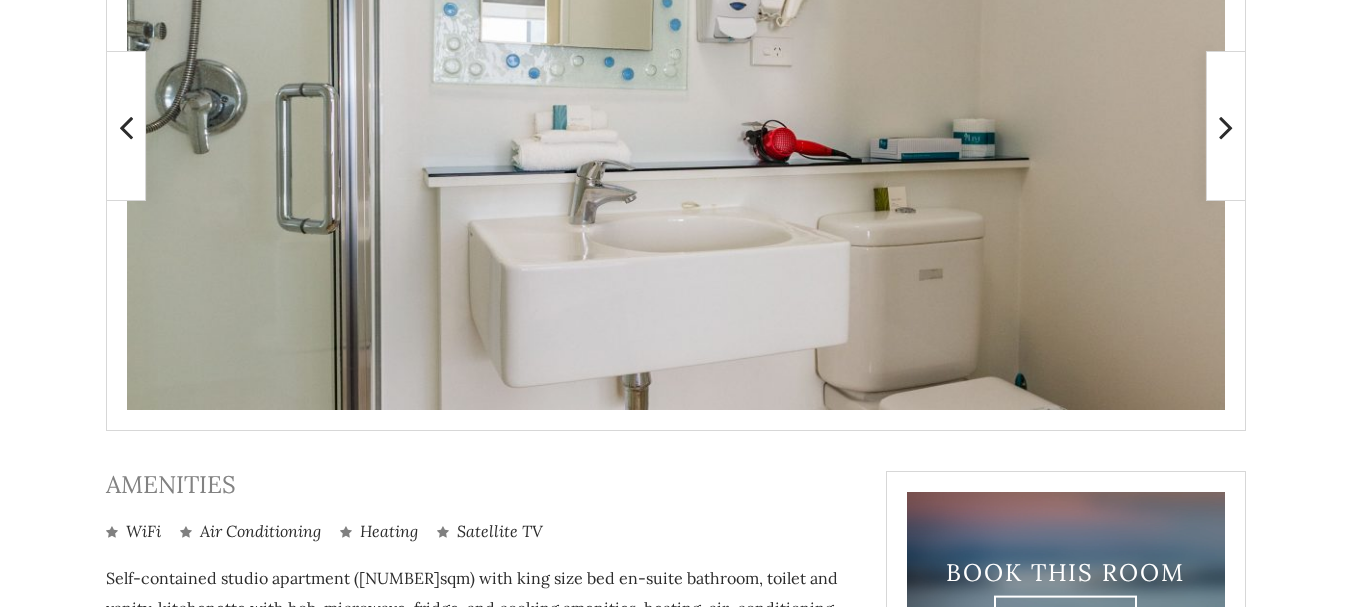 scroll, scrollTop: 600, scrollLeft: 0, axis: vertical 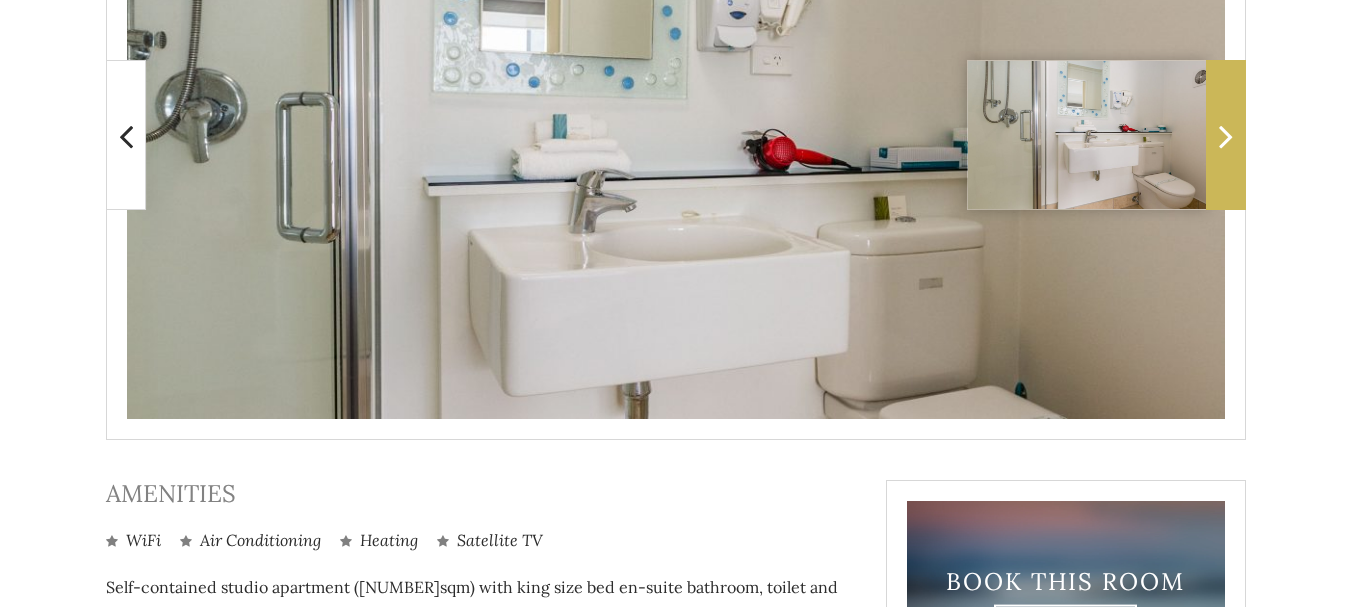 click at bounding box center (1226, 136) 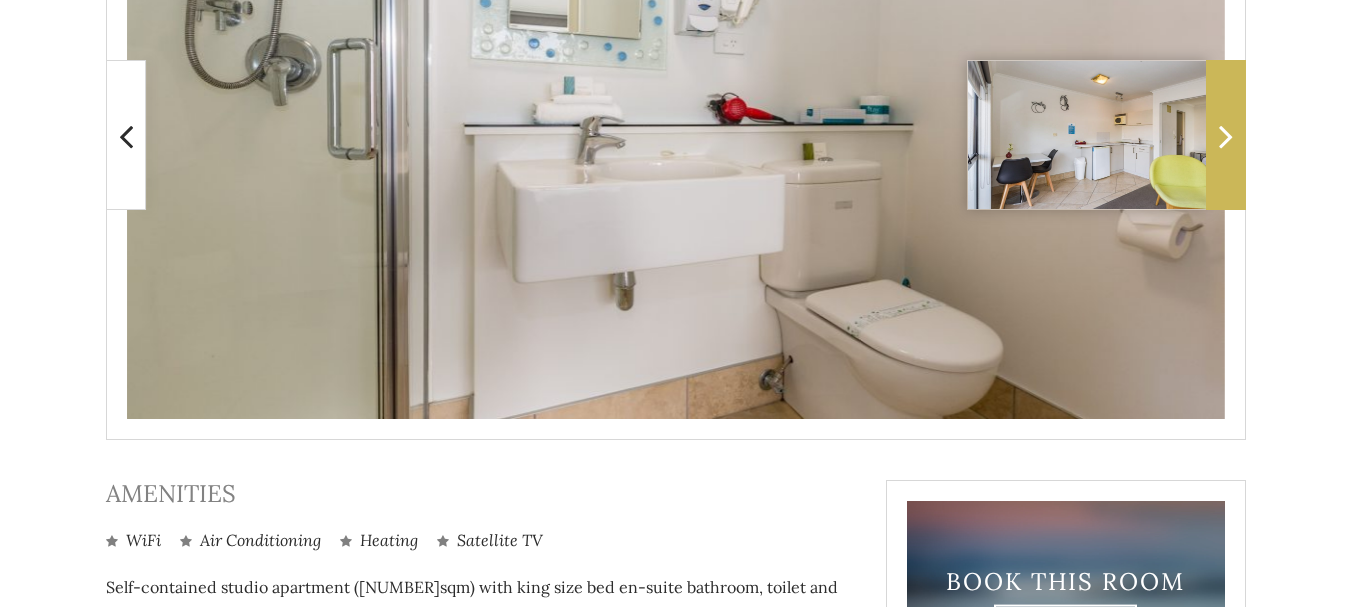 click at bounding box center [1226, 136] 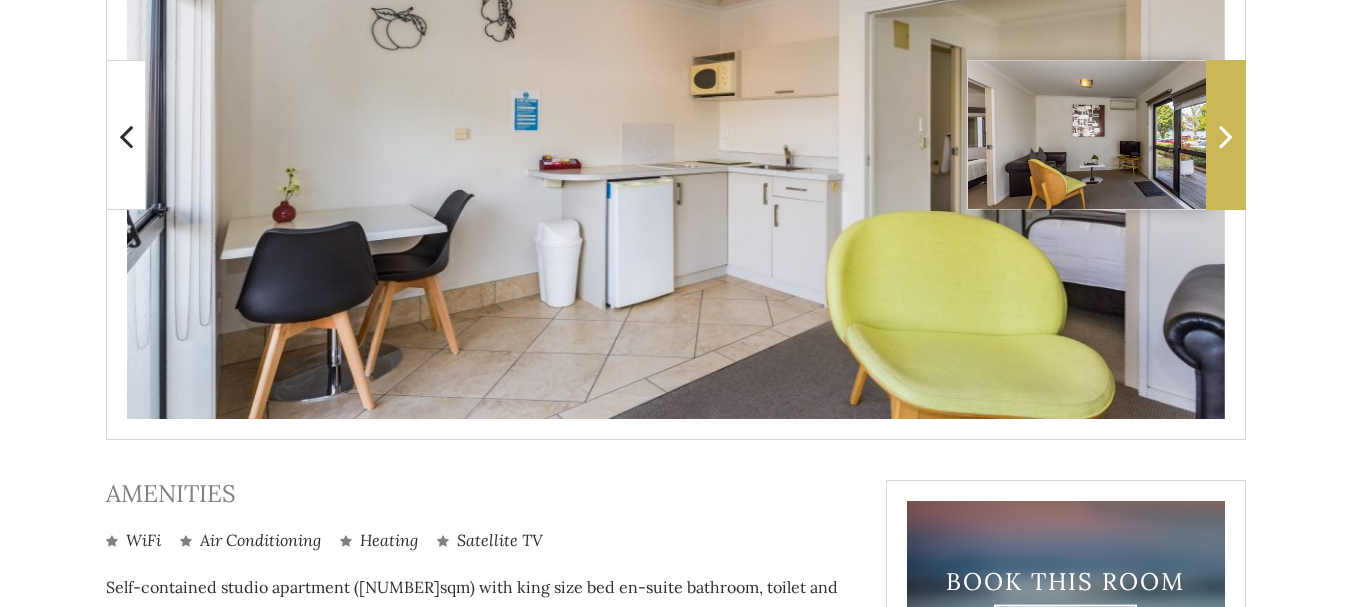 click at bounding box center (1226, 136) 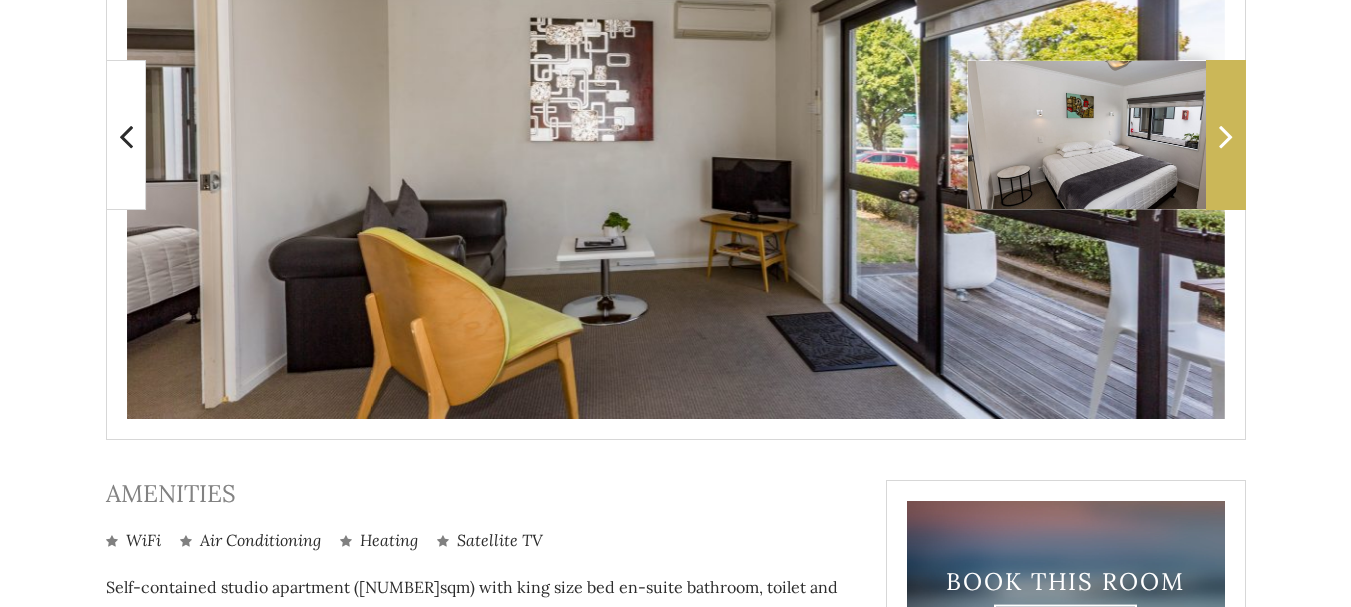 click at bounding box center [1226, 136] 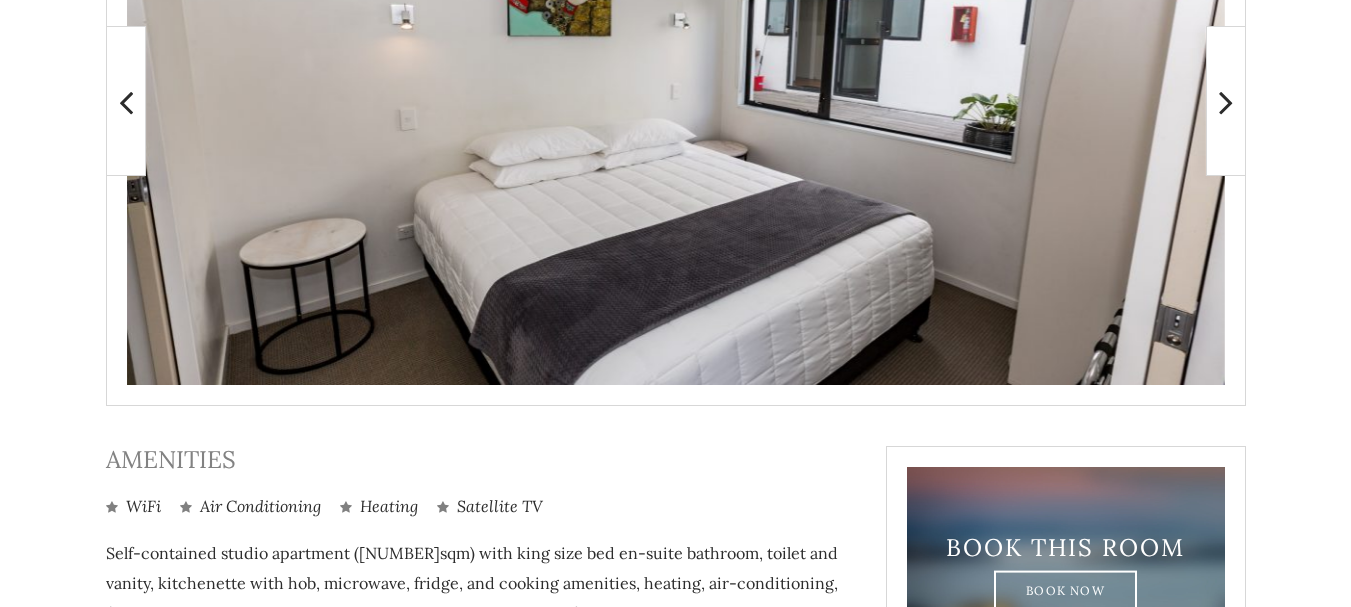 scroll, scrollTop: 581, scrollLeft: 0, axis: vertical 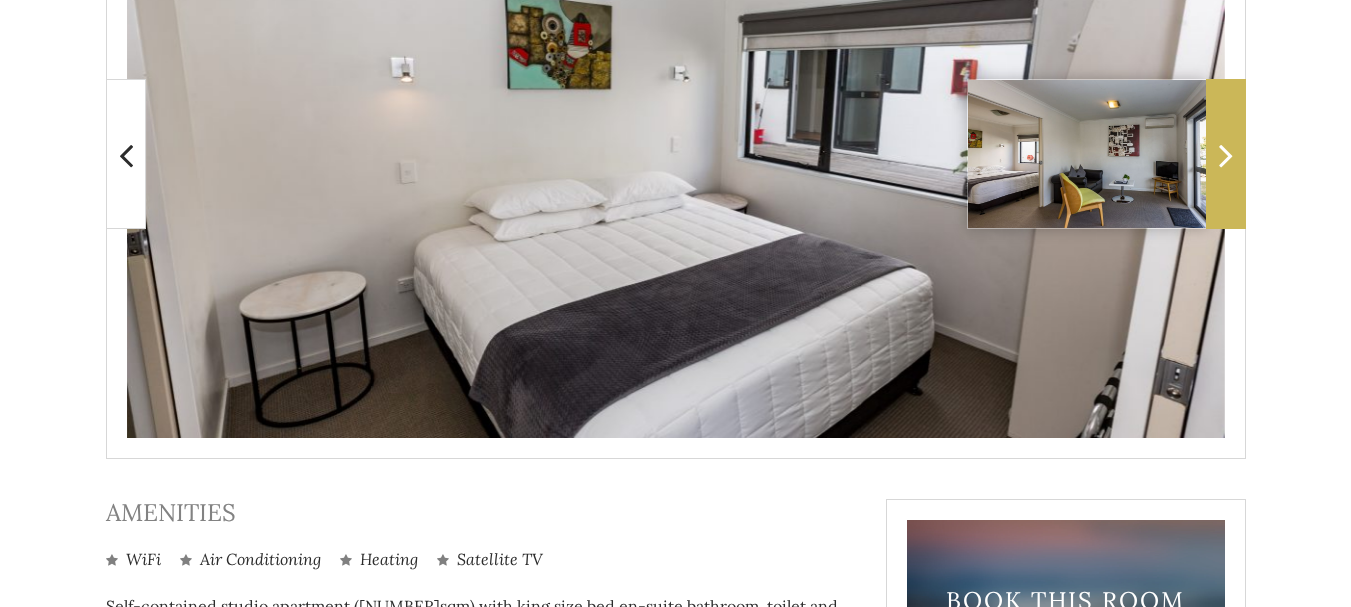 click at bounding box center [1226, 155] 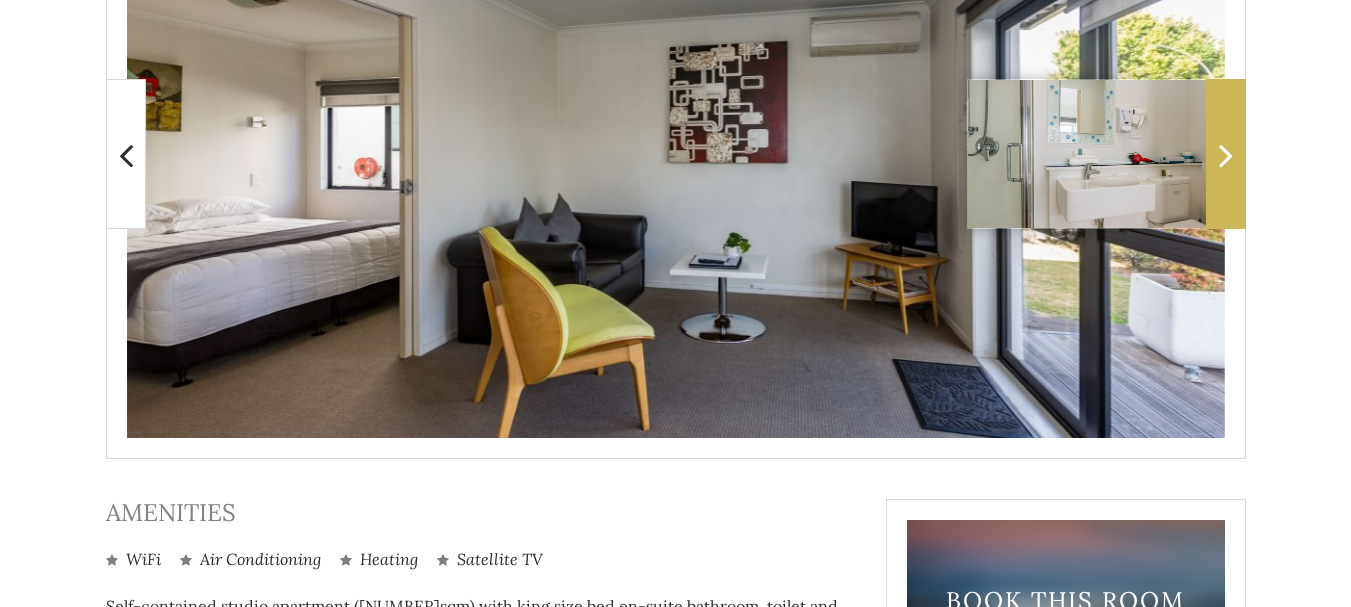 click at bounding box center [1226, 155] 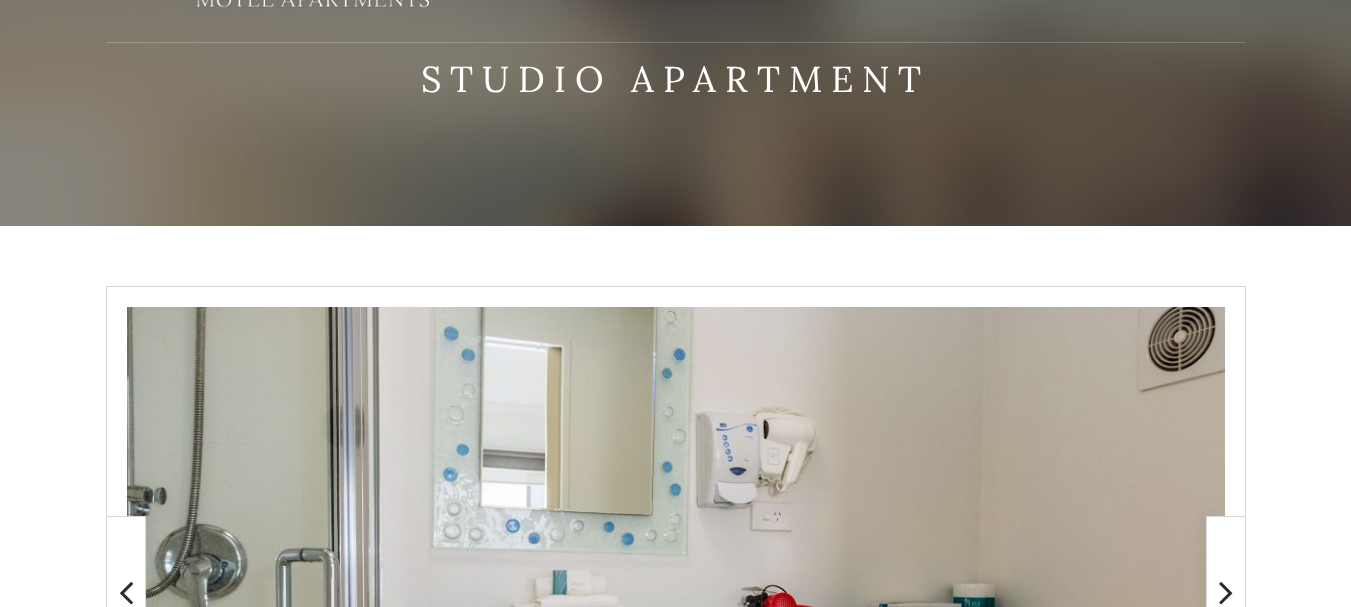scroll, scrollTop: 0, scrollLeft: 0, axis: both 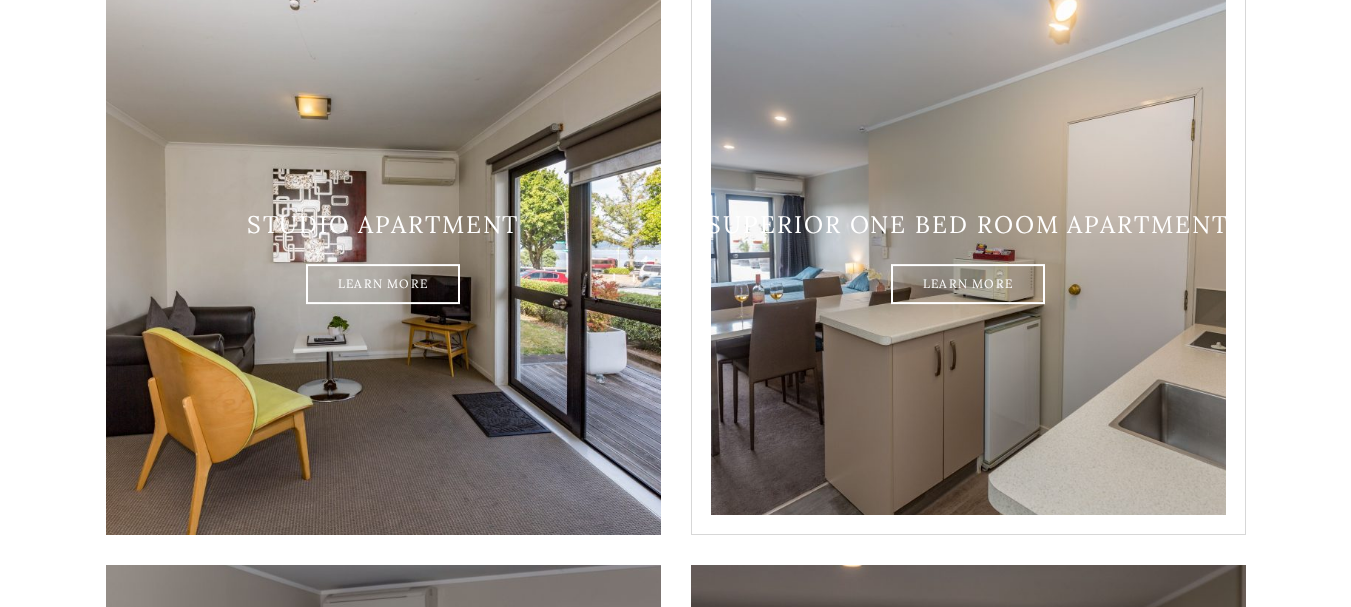 click on "Superior one bed room apartment
Learn More" at bounding box center [383, 258] 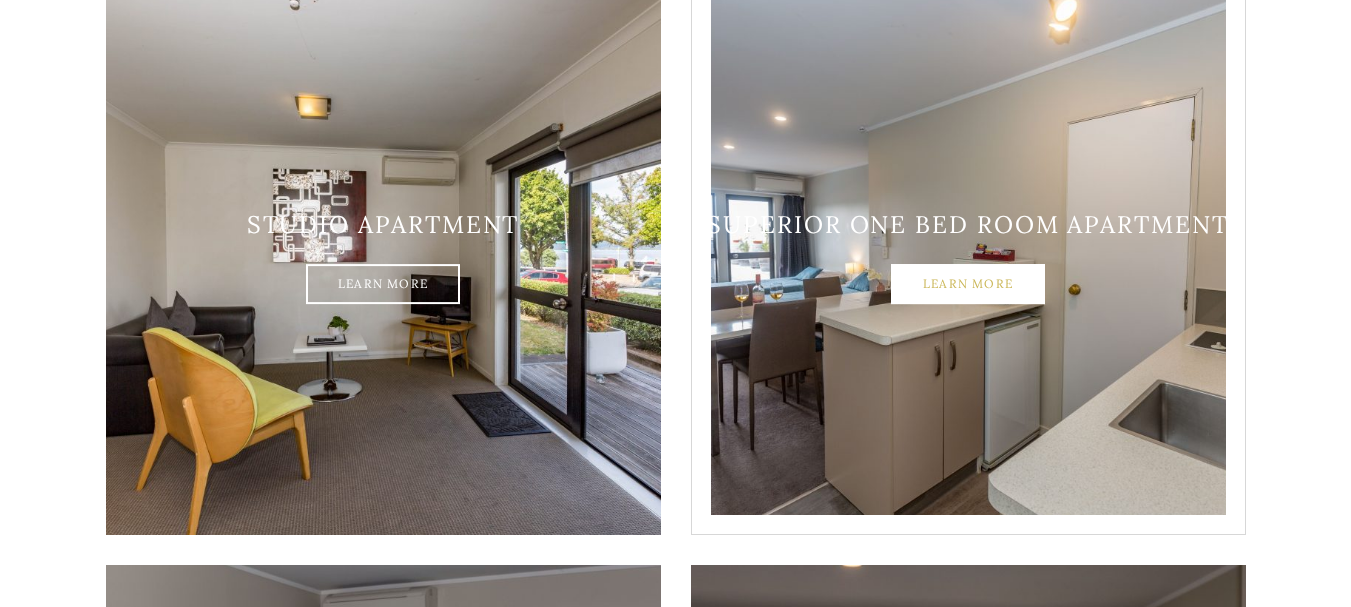 click on "Learn More" at bounding box center [968, 285] 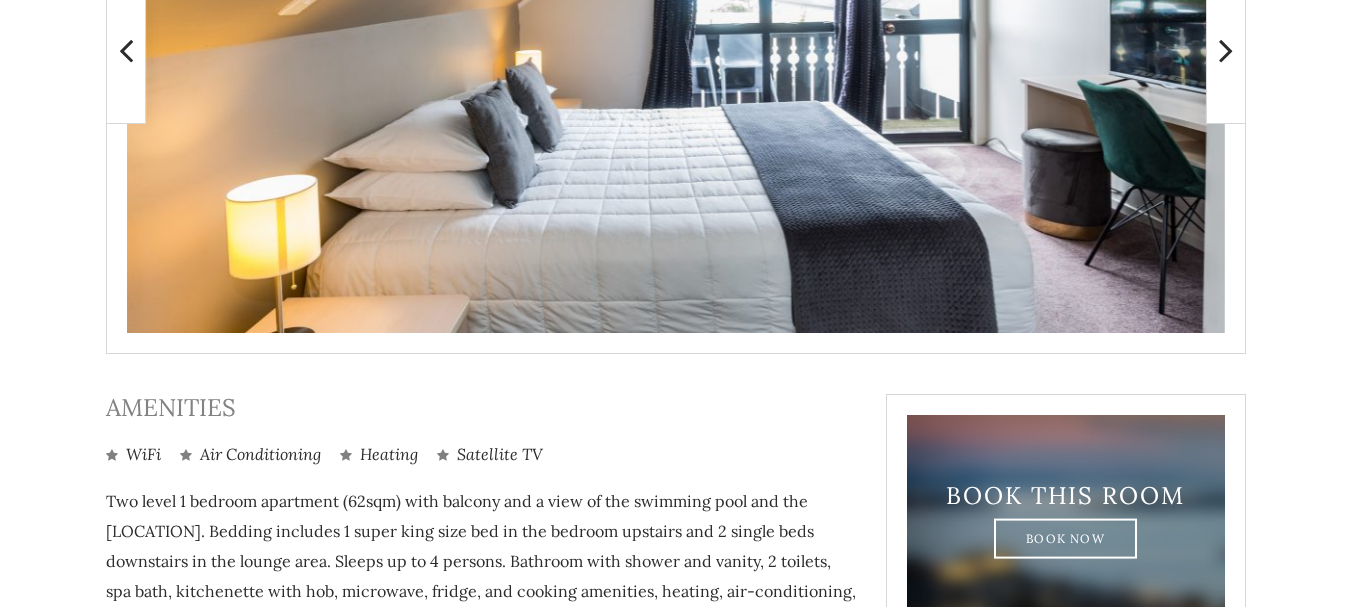scroll, scrollTop: 300, scrollLeft: 0, axis: vertical 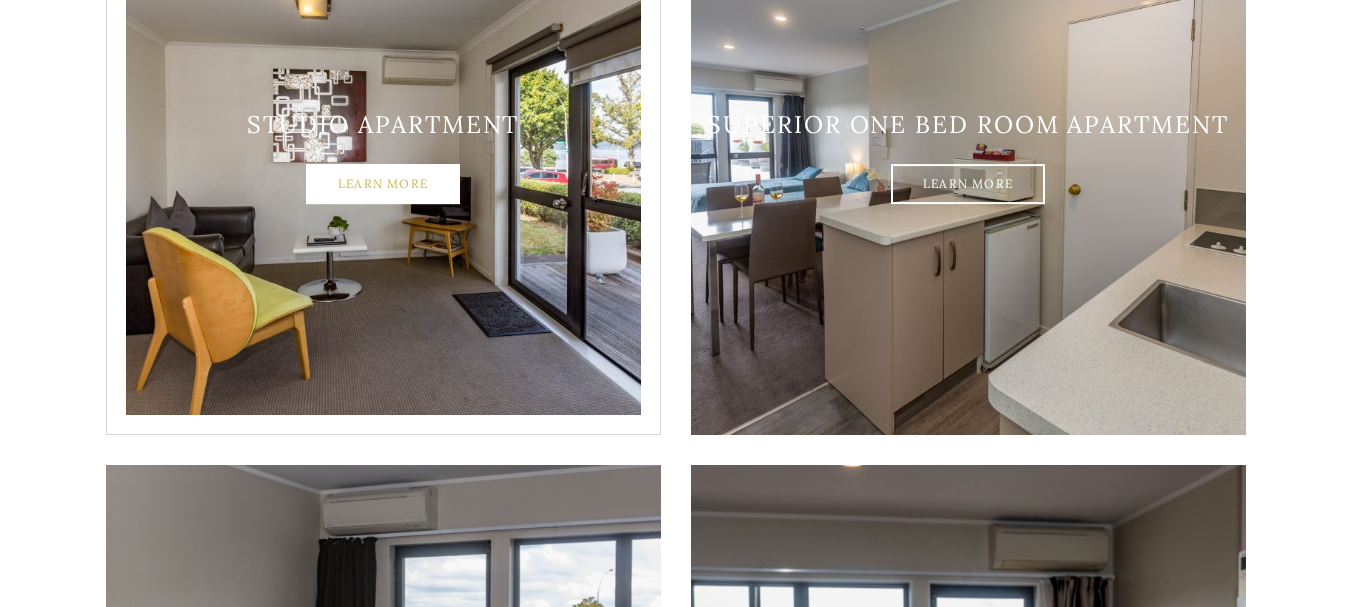 click on "Learn More" at bounding box center [383, 185] 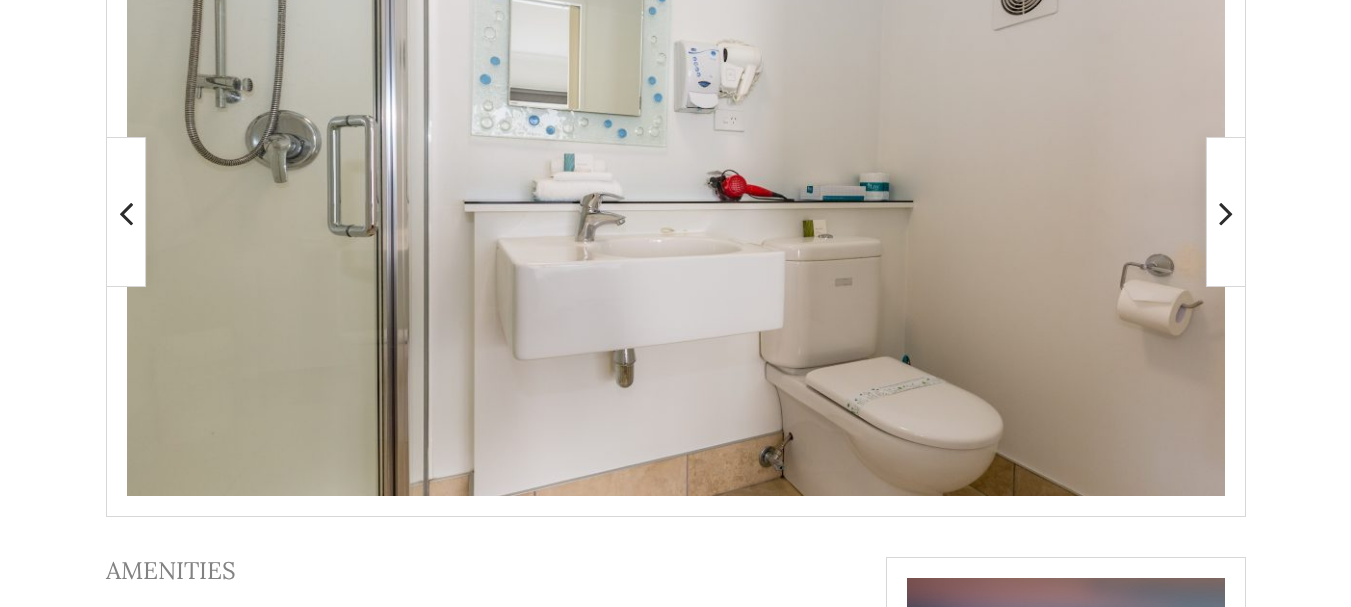 scroll, scrollTop: 500, scrollLeft: 0, axis: vertical 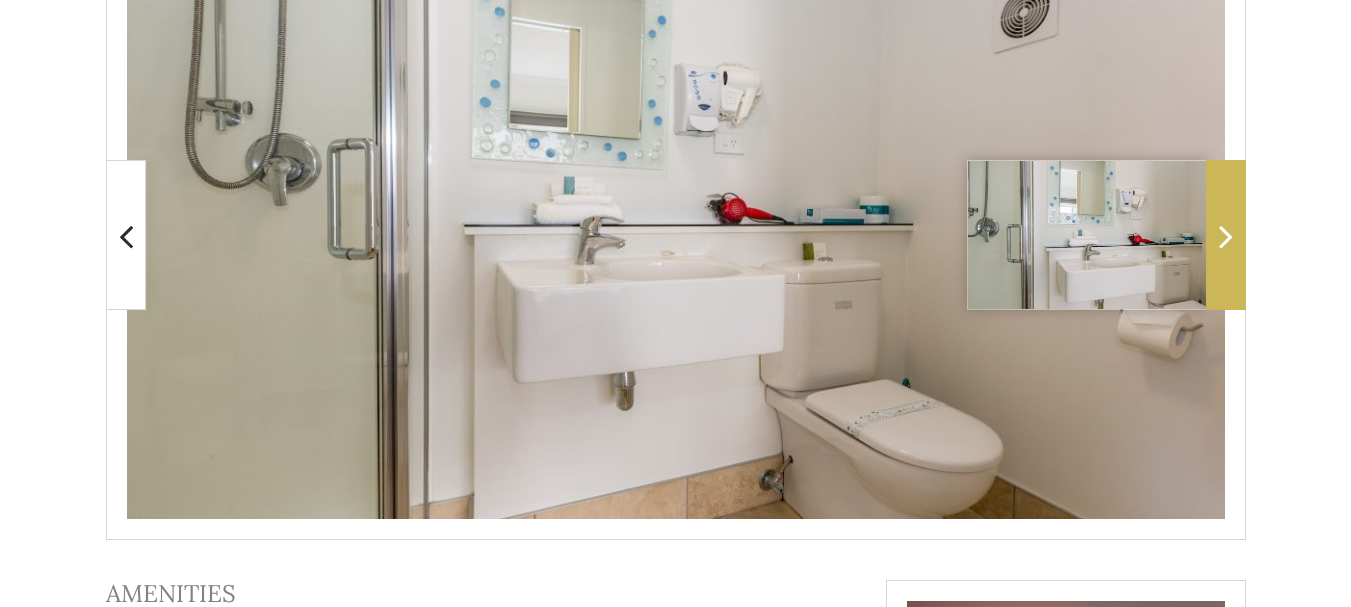 click at bounding box center (1226, 236) 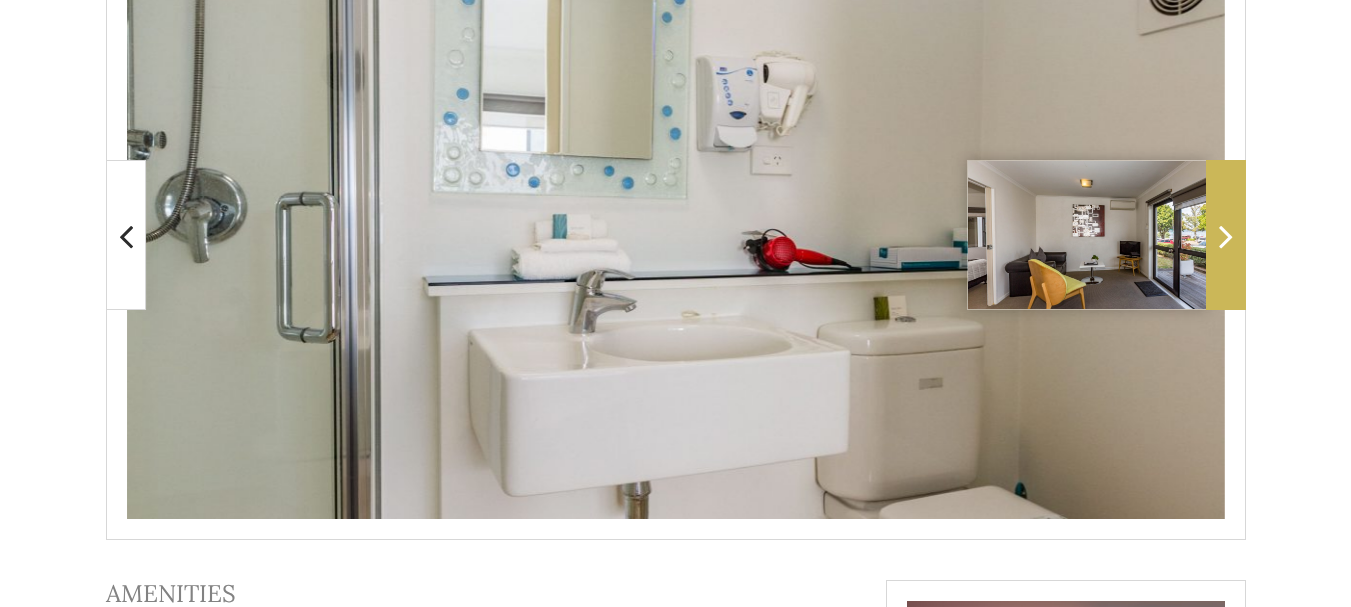 click at bounding box center (1226, 236) 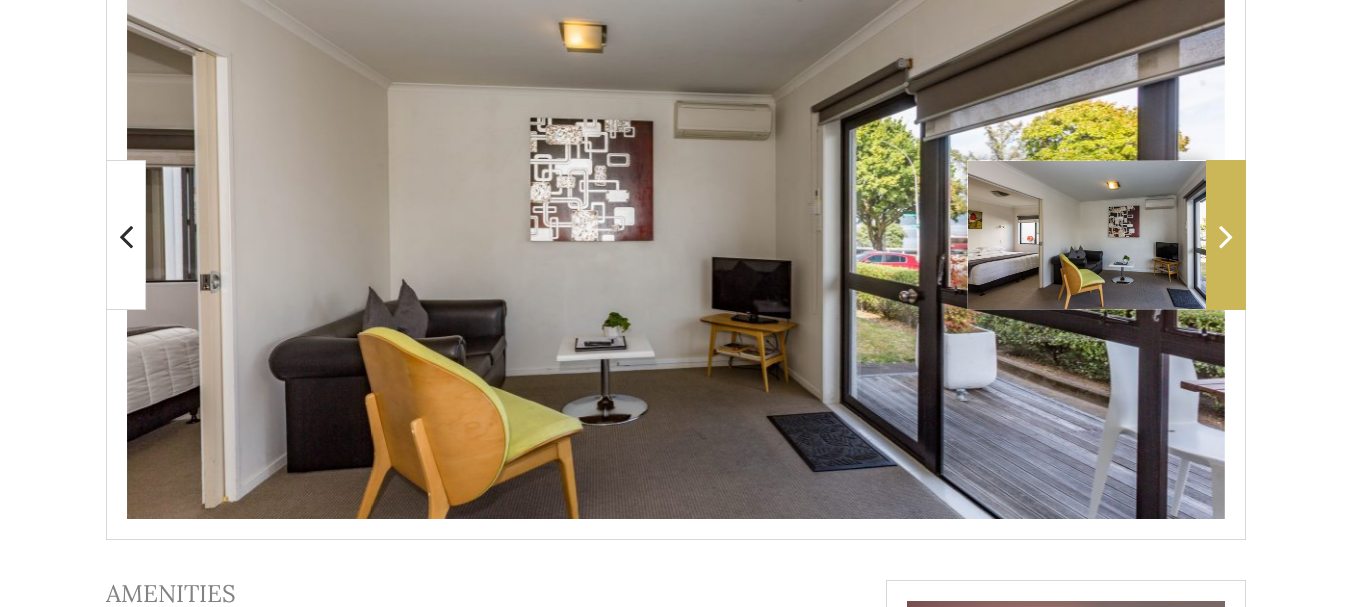 click at bounding box center (1226, 235) 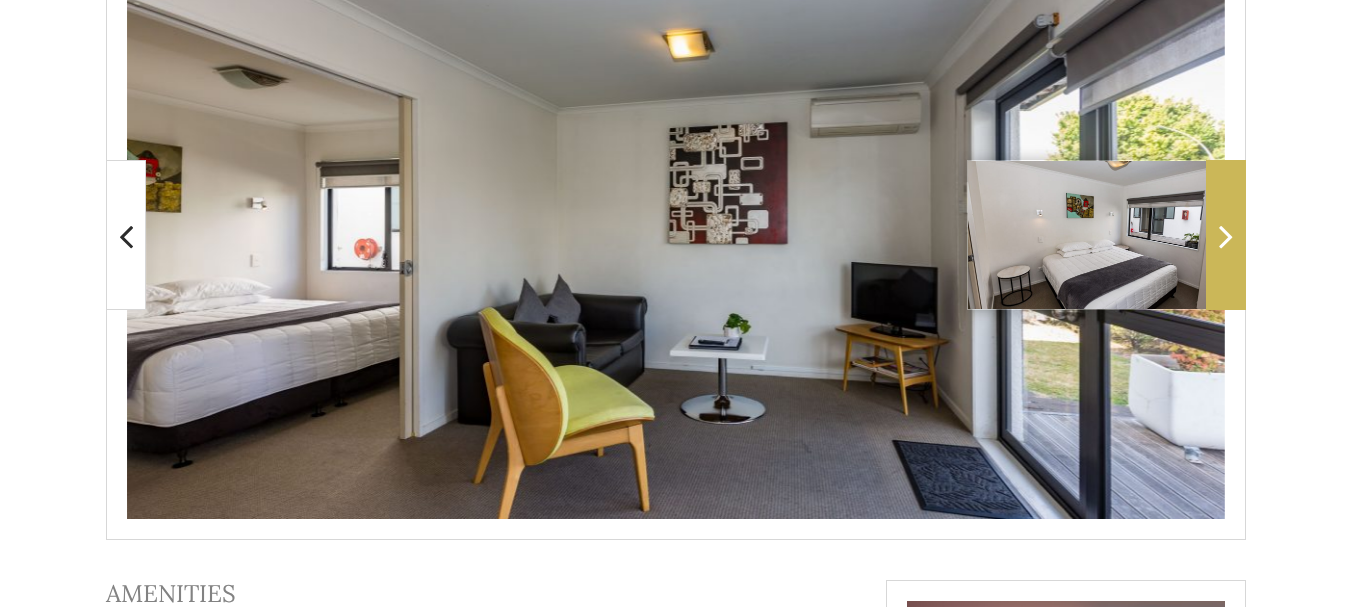 click at bounding box center [1226, 236] 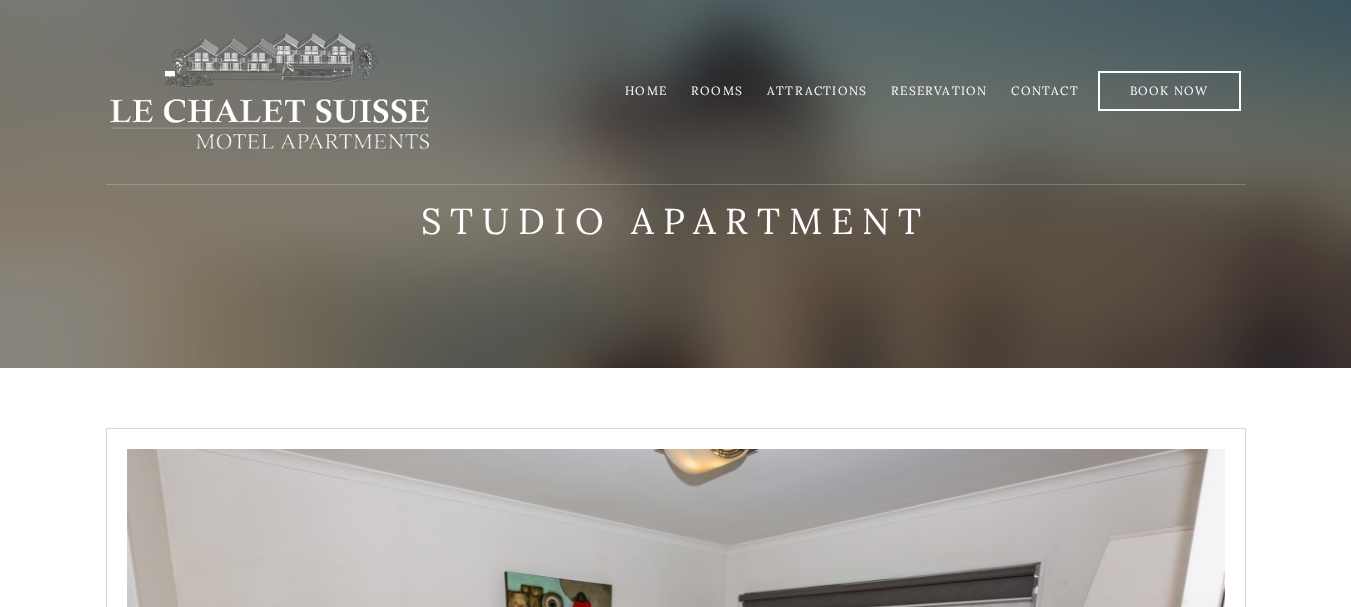 scroll, scrollTop: 0, scrollLeft: 0, axis: both 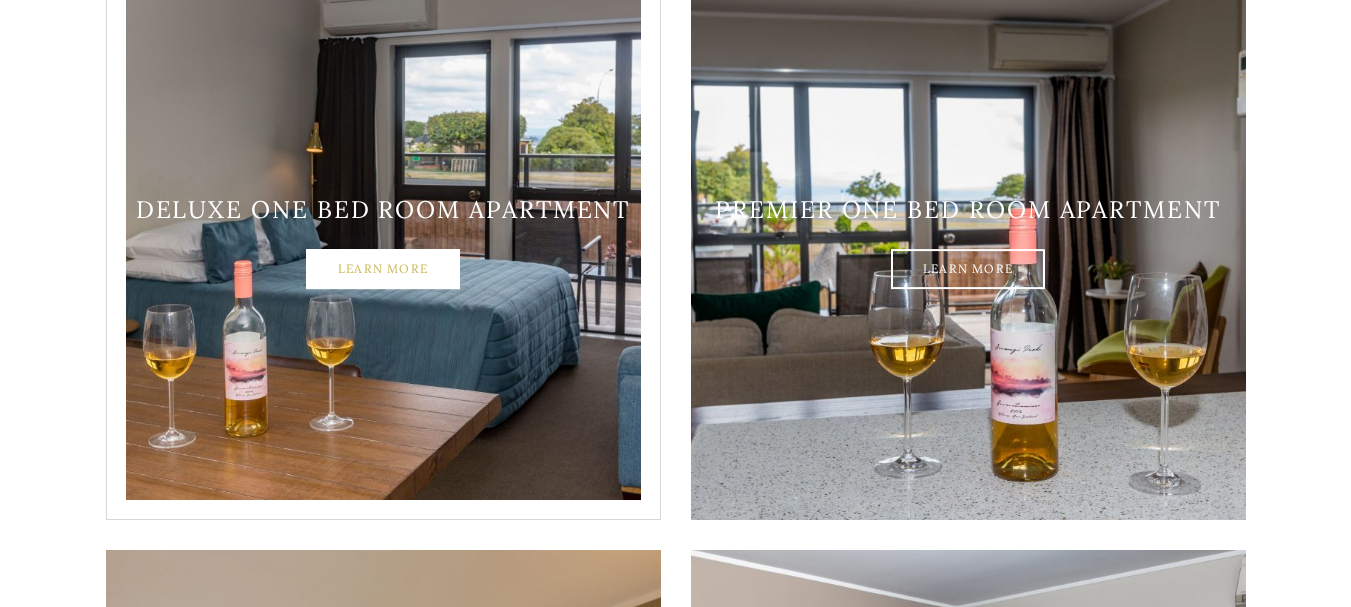 click on "Learn More" at bounding box center (383, 270) 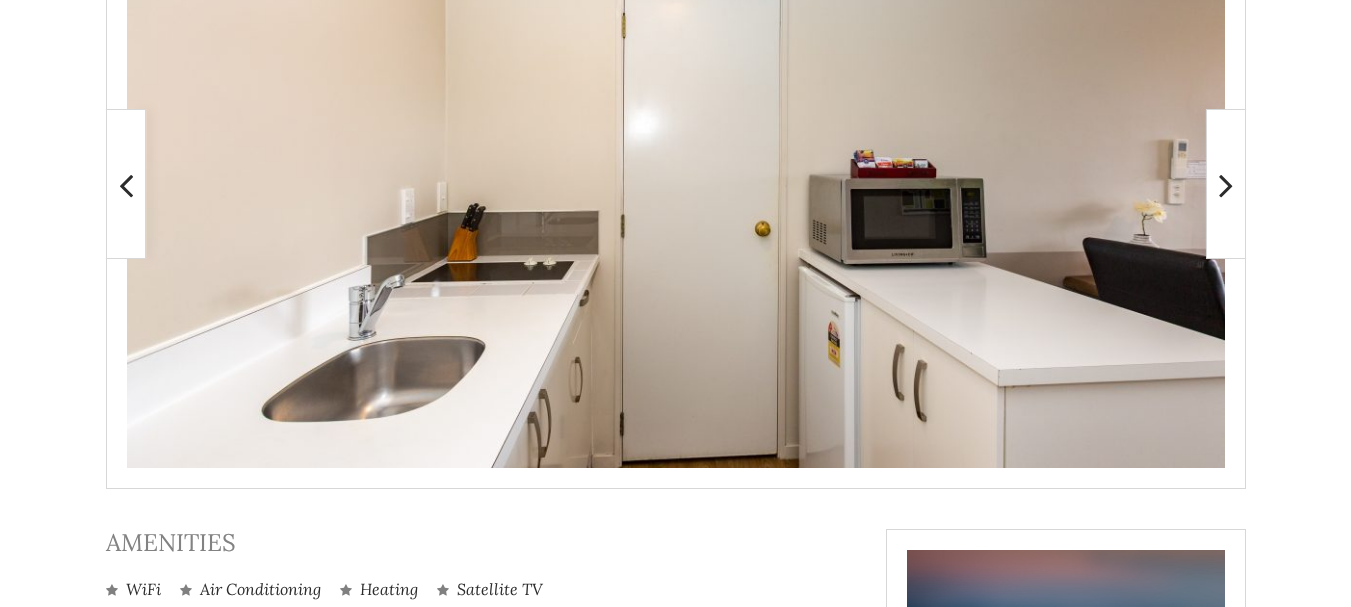 scroll, scrollTop: 500, scrollLeft: 0, axis: vertical 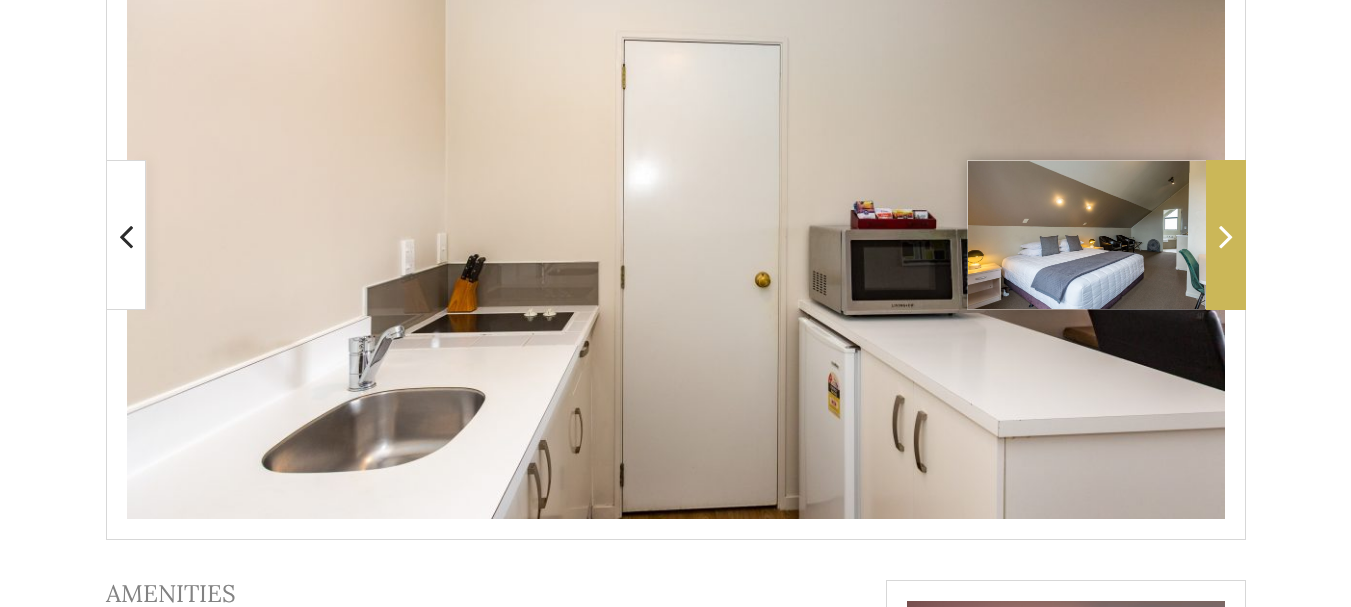 click at bounding box center (1226, 236) 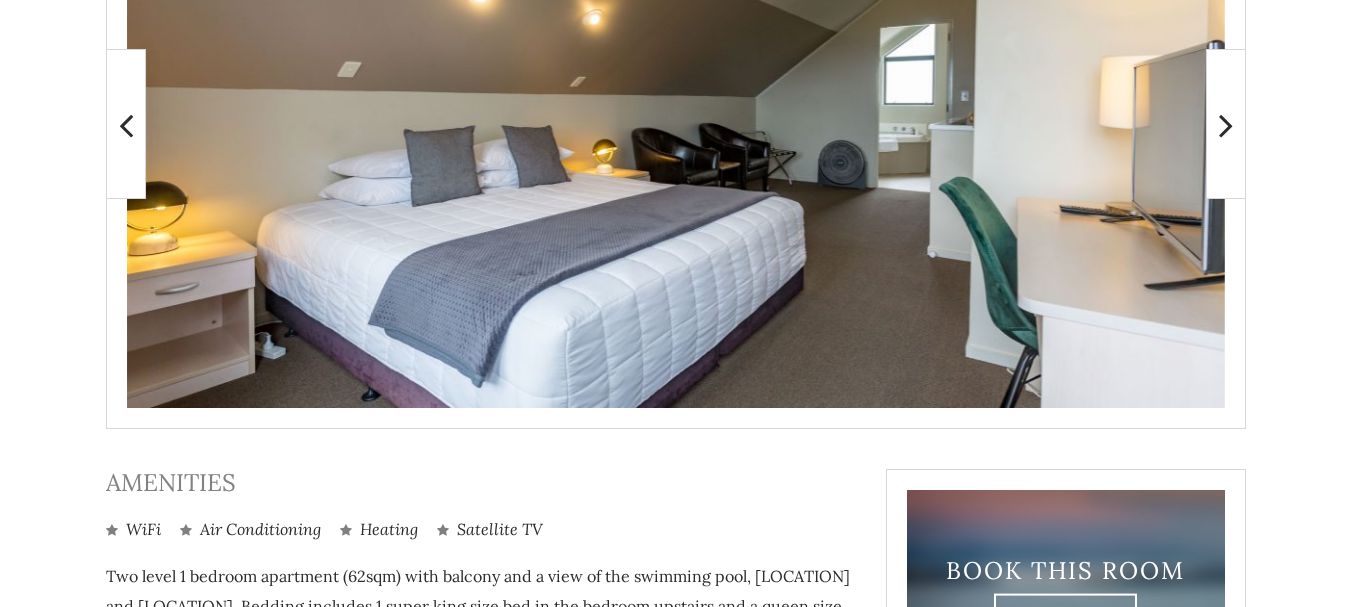 scroll, scrollTop: 600, scrollLeft: 0, axis: vertical 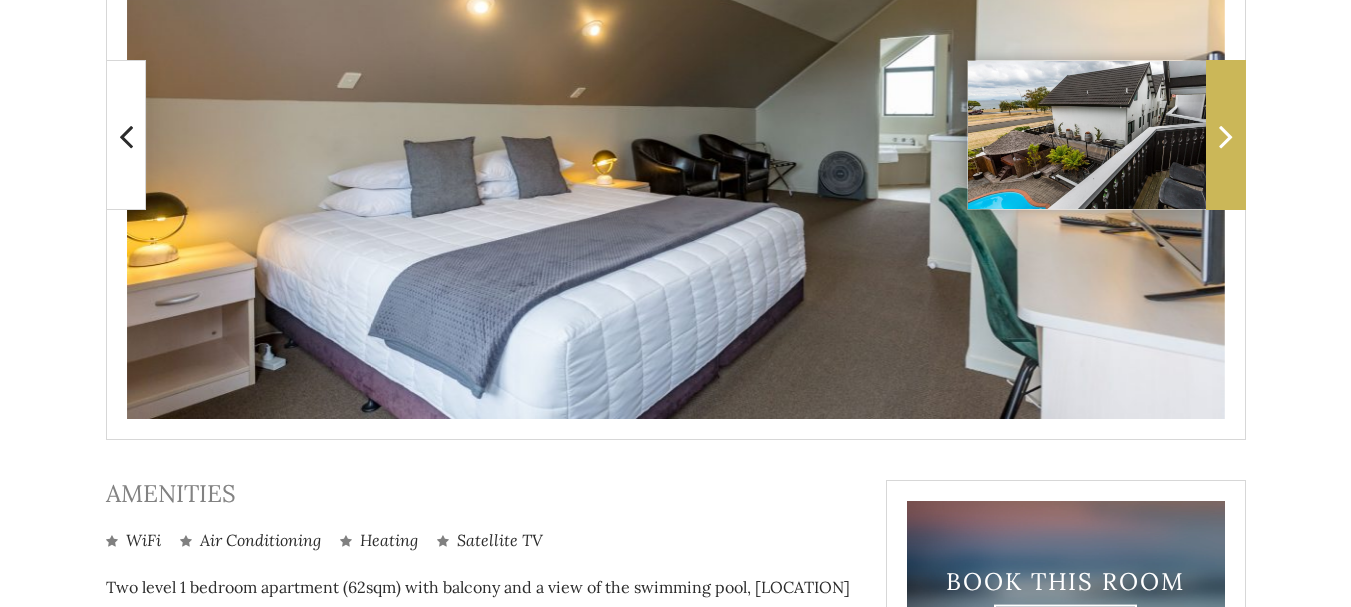 click at bounding box center [1226, 135] 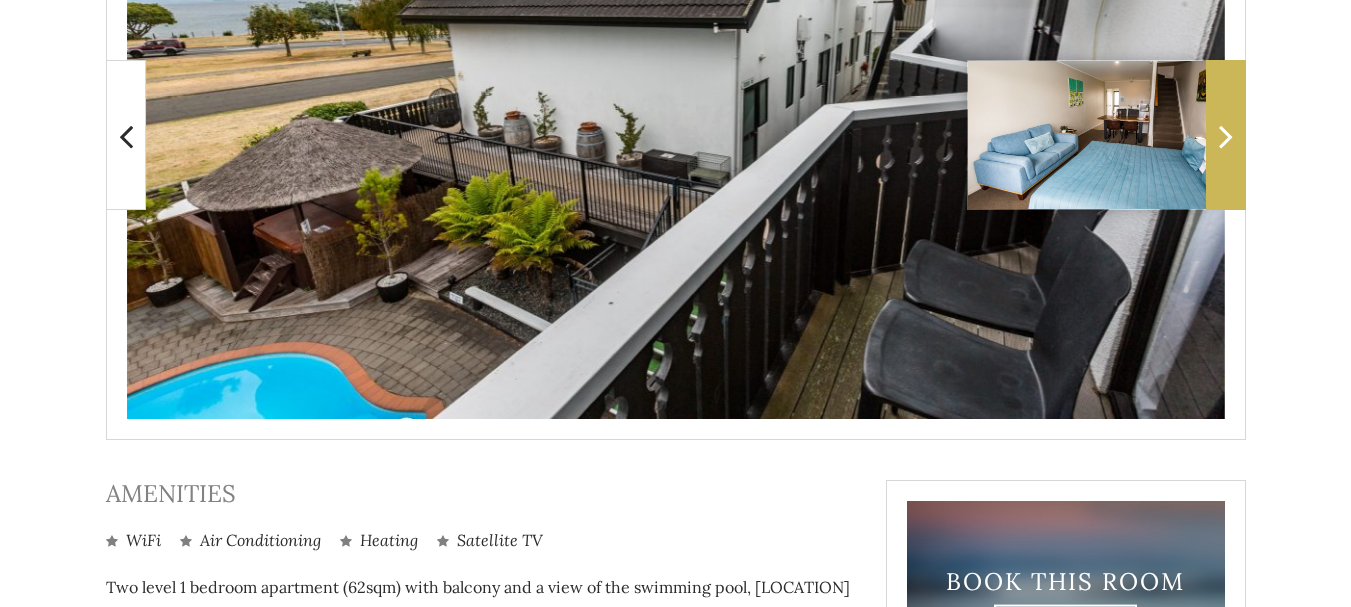 click at bounding box center (1226, 135) 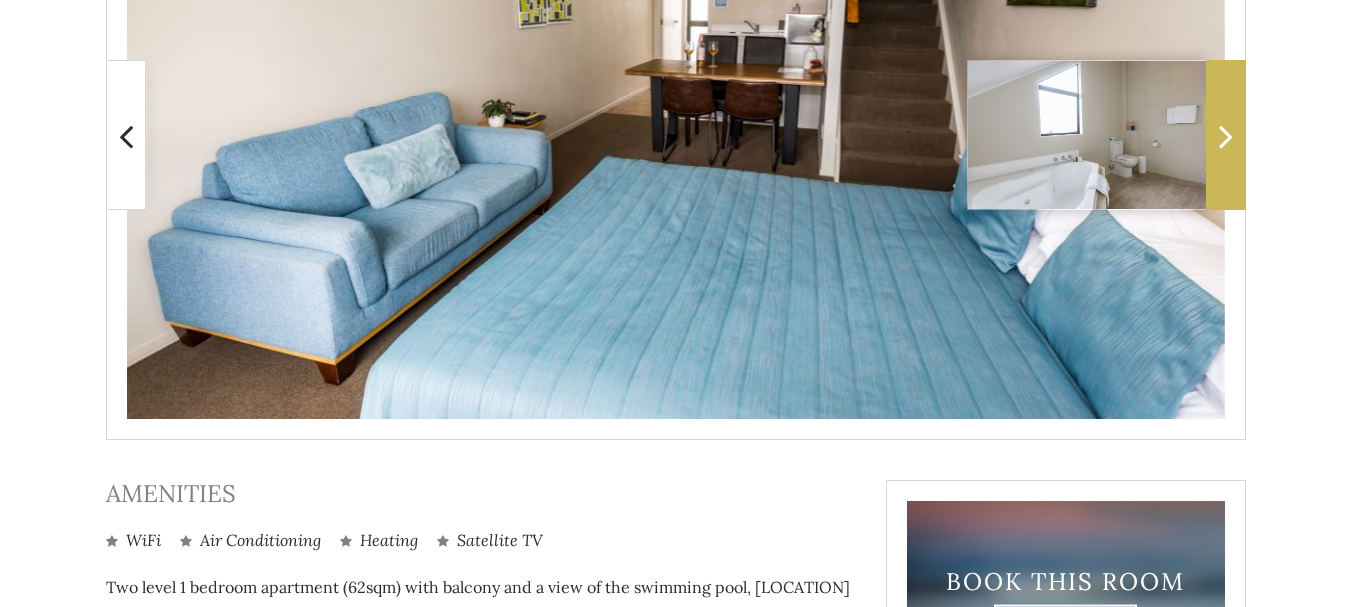click at bounding box center (1226, 135) 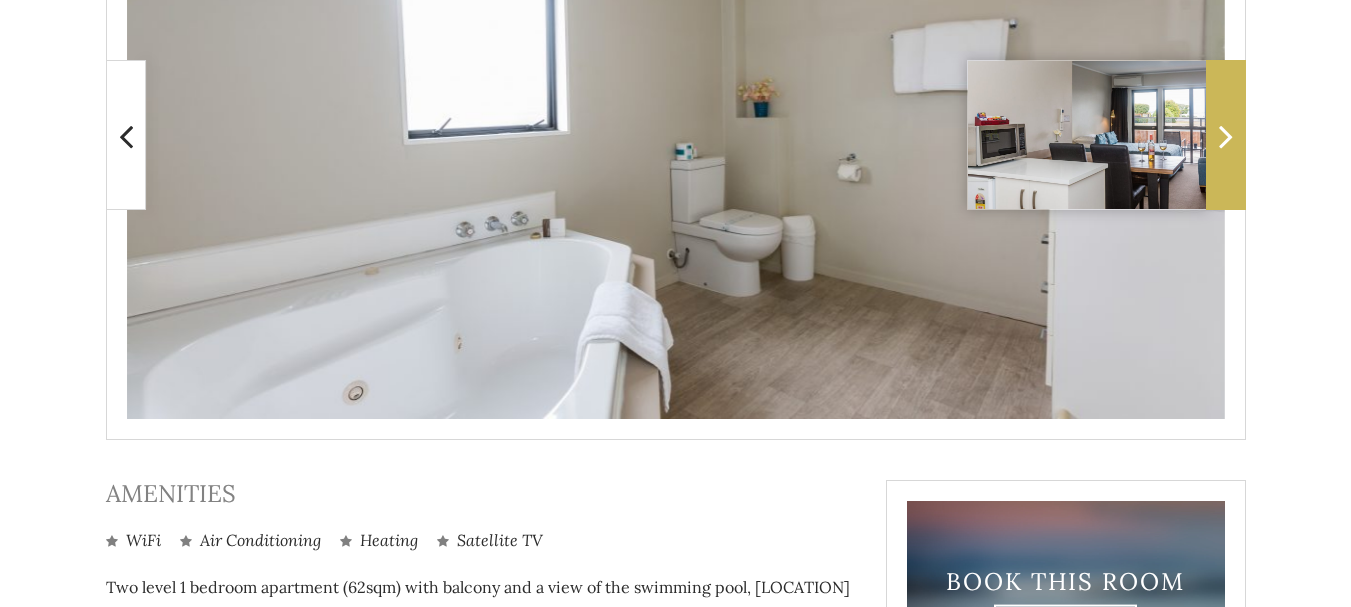 click at bounding box center (1226, 135) 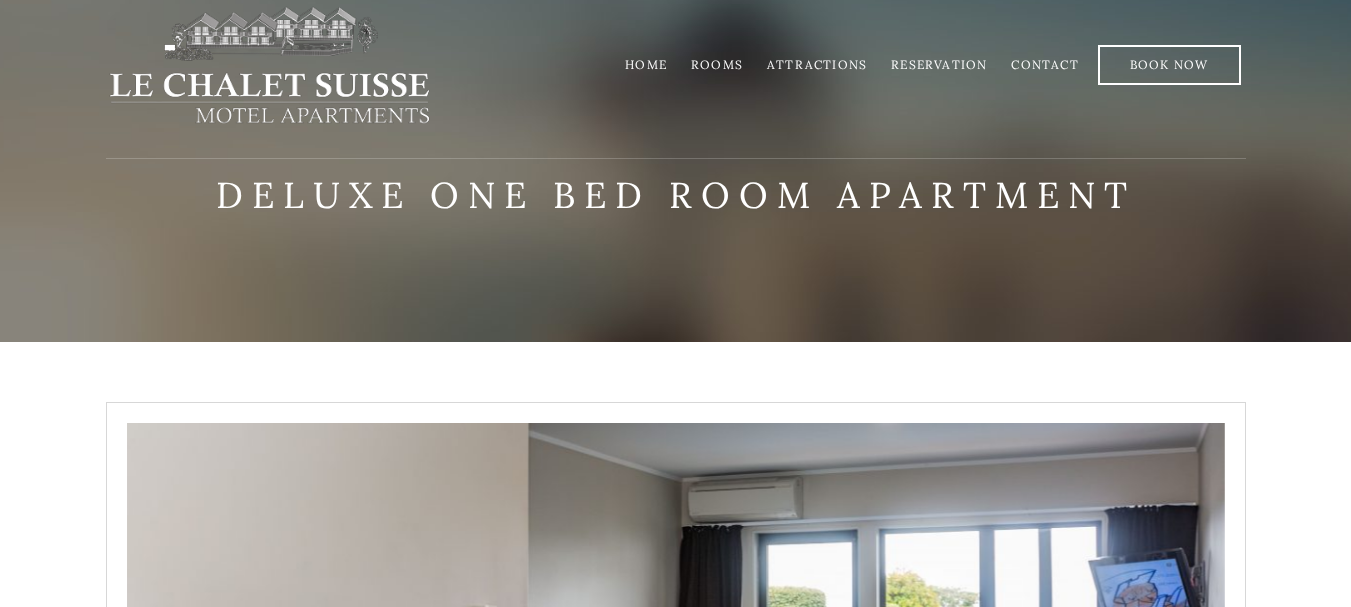 scroll, scrollTop: 0, scrollLeft: 0, axis: both 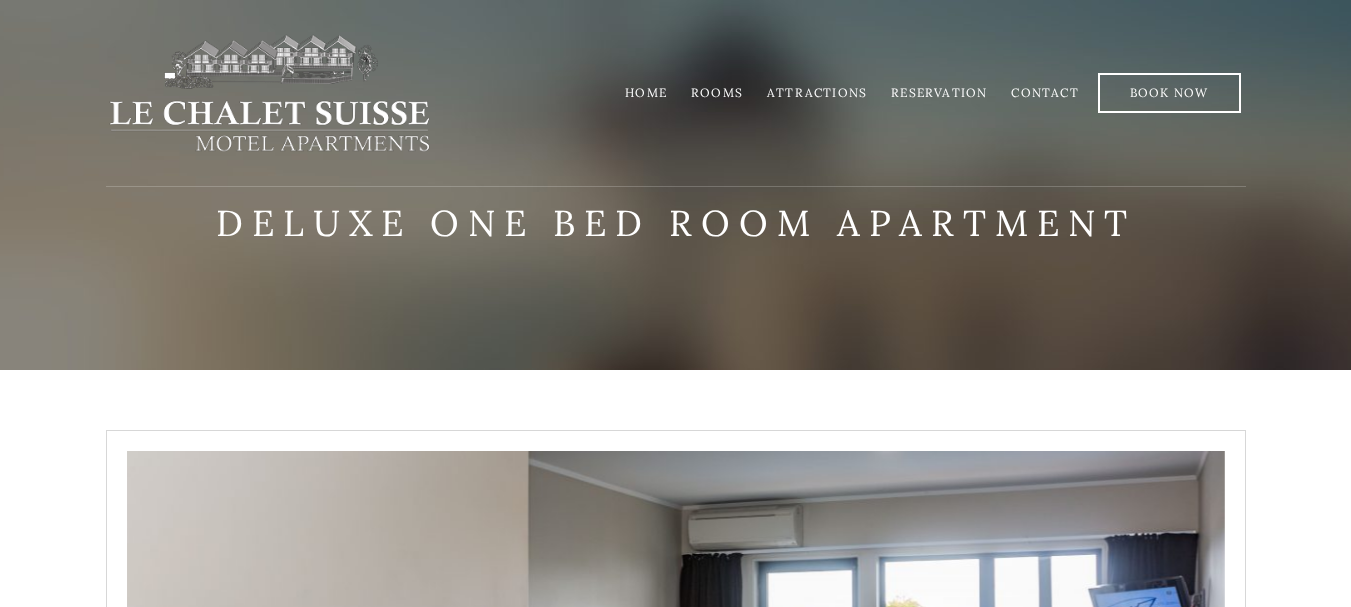 click on "Rooms" at bounding box center [717, 92] 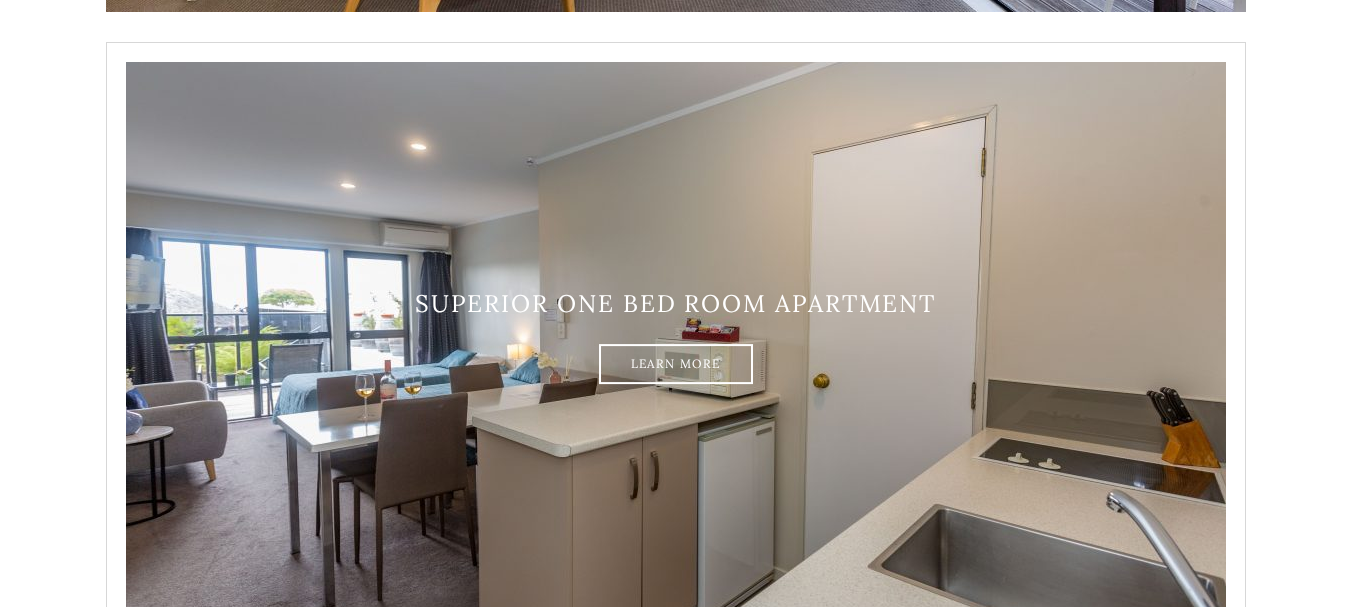 scroll, scrollTop: 1000, scrollLeft: 0, axis: vertical 